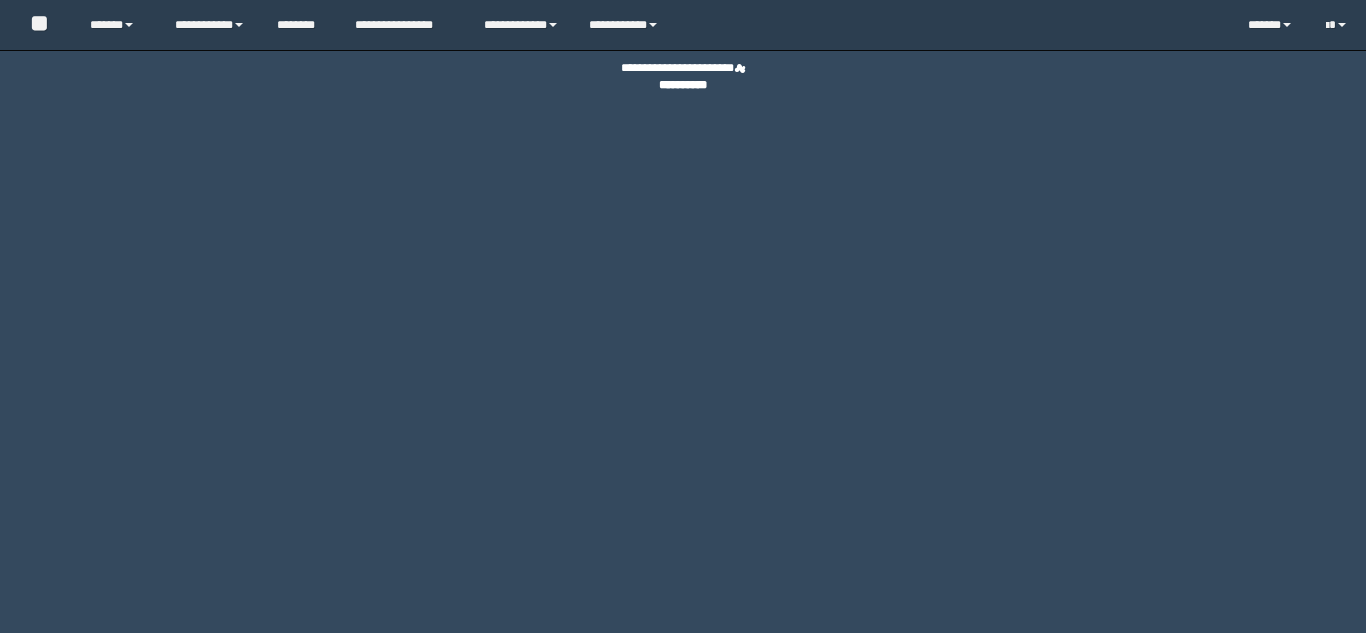 scroll, scrollTop: 0, scrollLeft: 0, axis: both 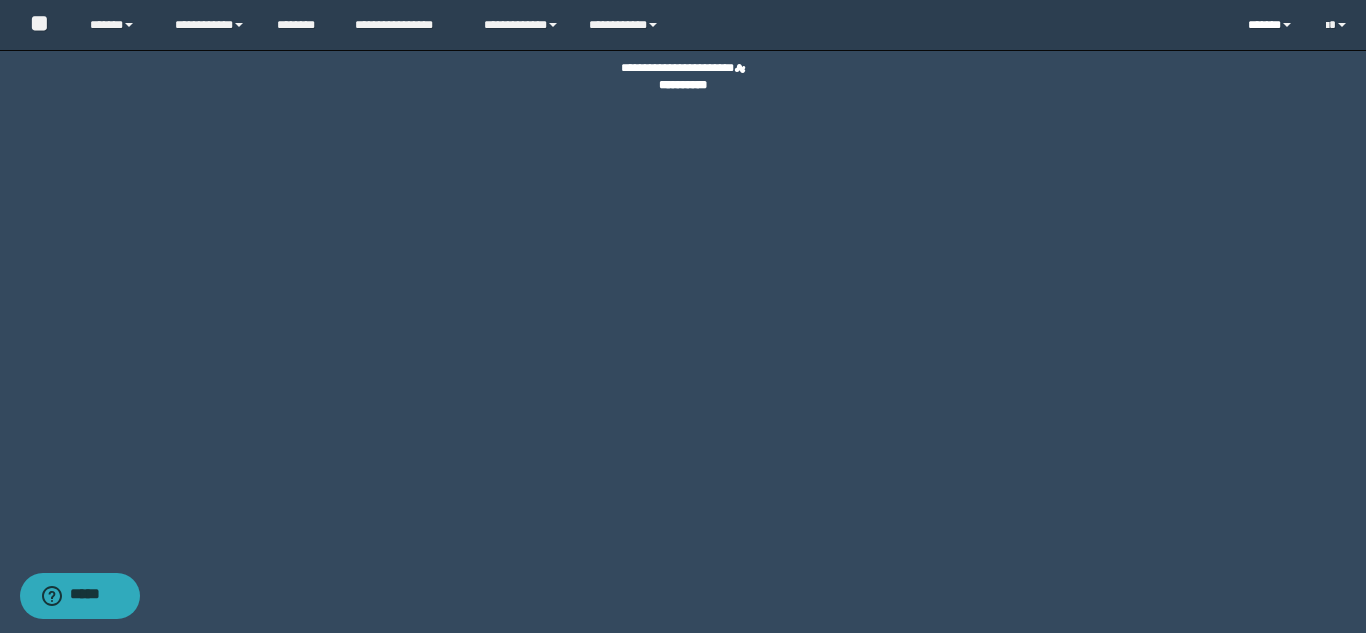 click on "******" at bounding box center (1271, 25) 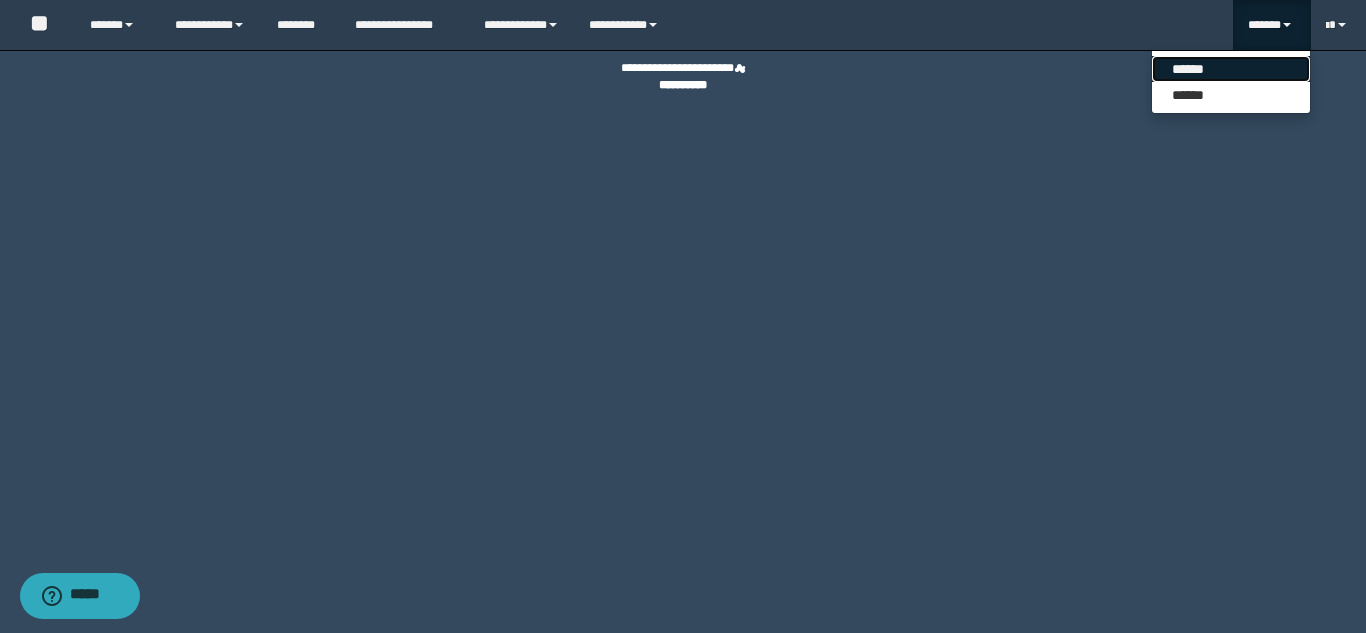 click on "******" at bounding box center (1231, 69) 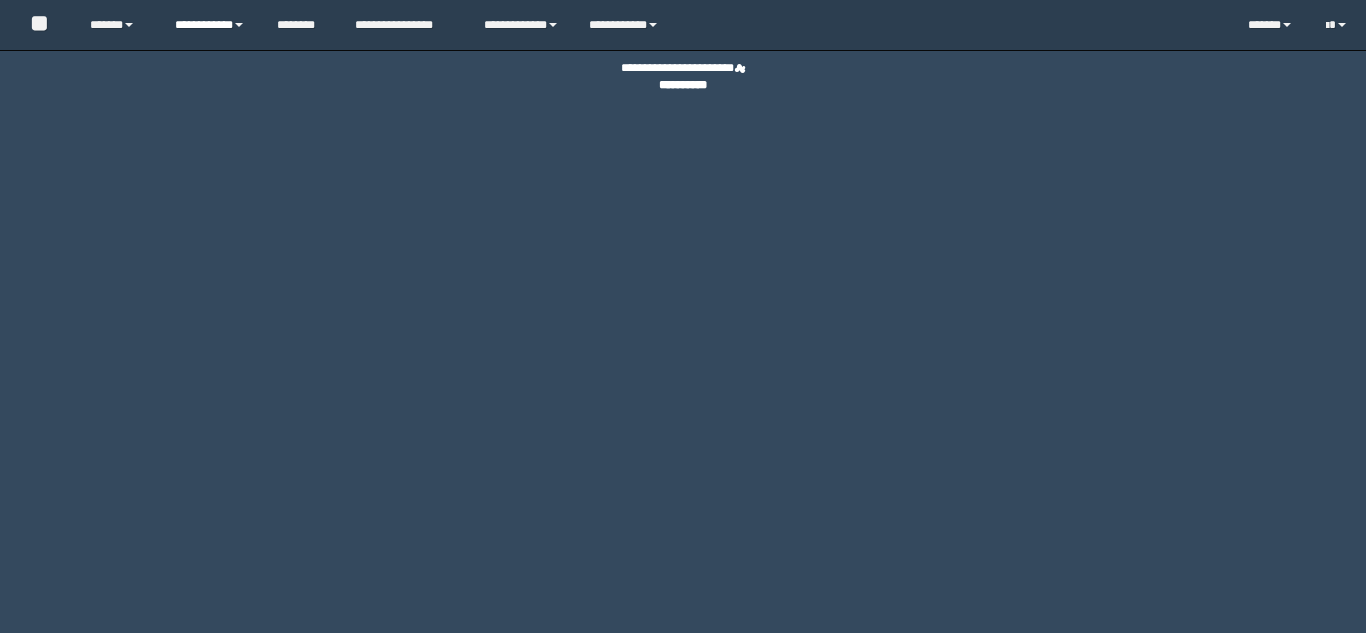 scroll, scrollTop: 0, scrollLeft: 0, axis: both 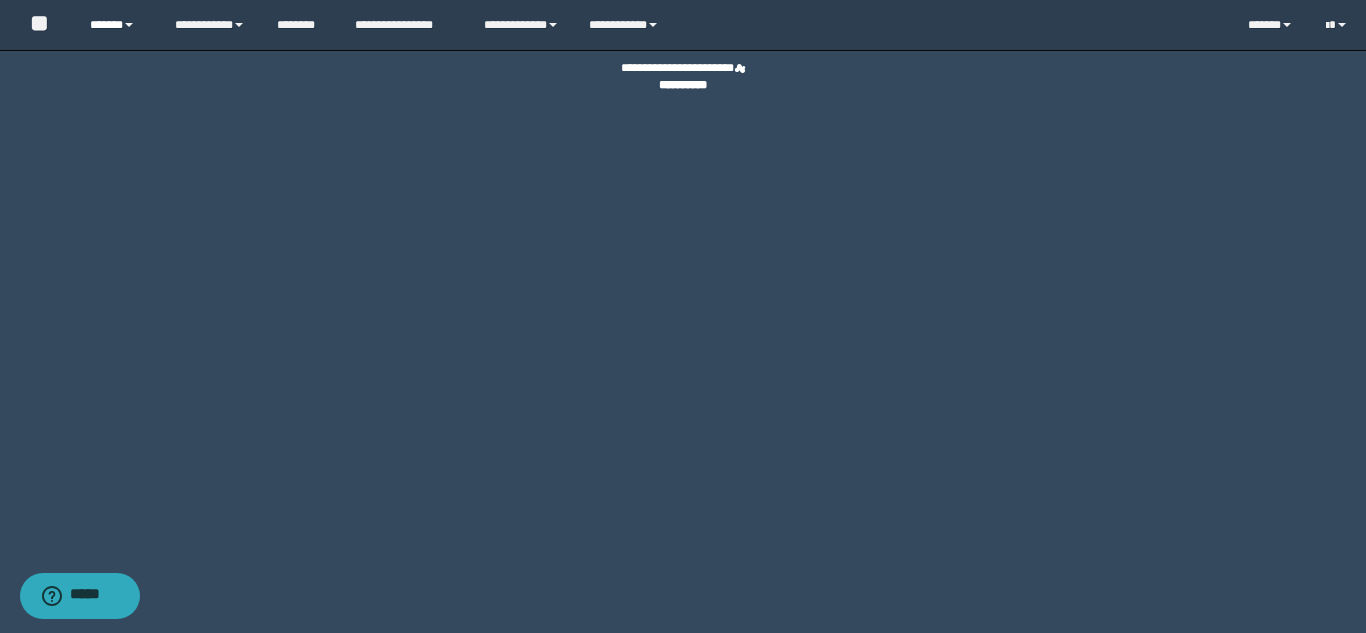 click on "******" at bounding box center [117, 25] 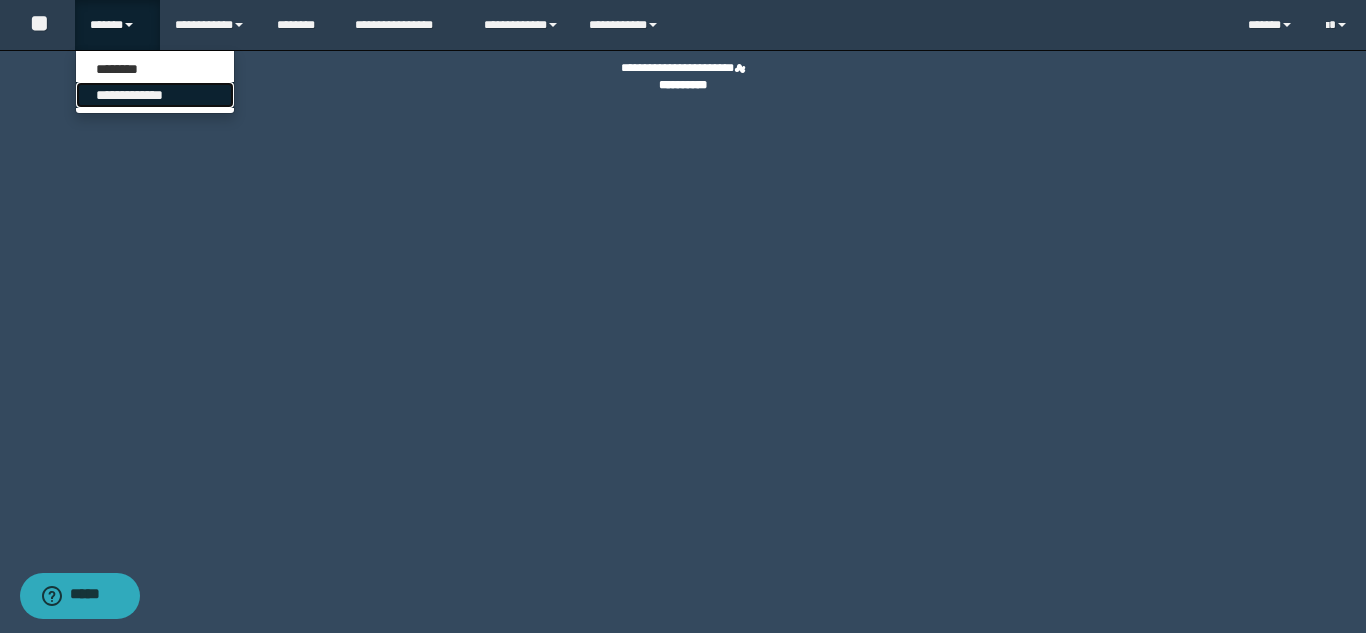 click on "**********" at bounding box center (155, 95) 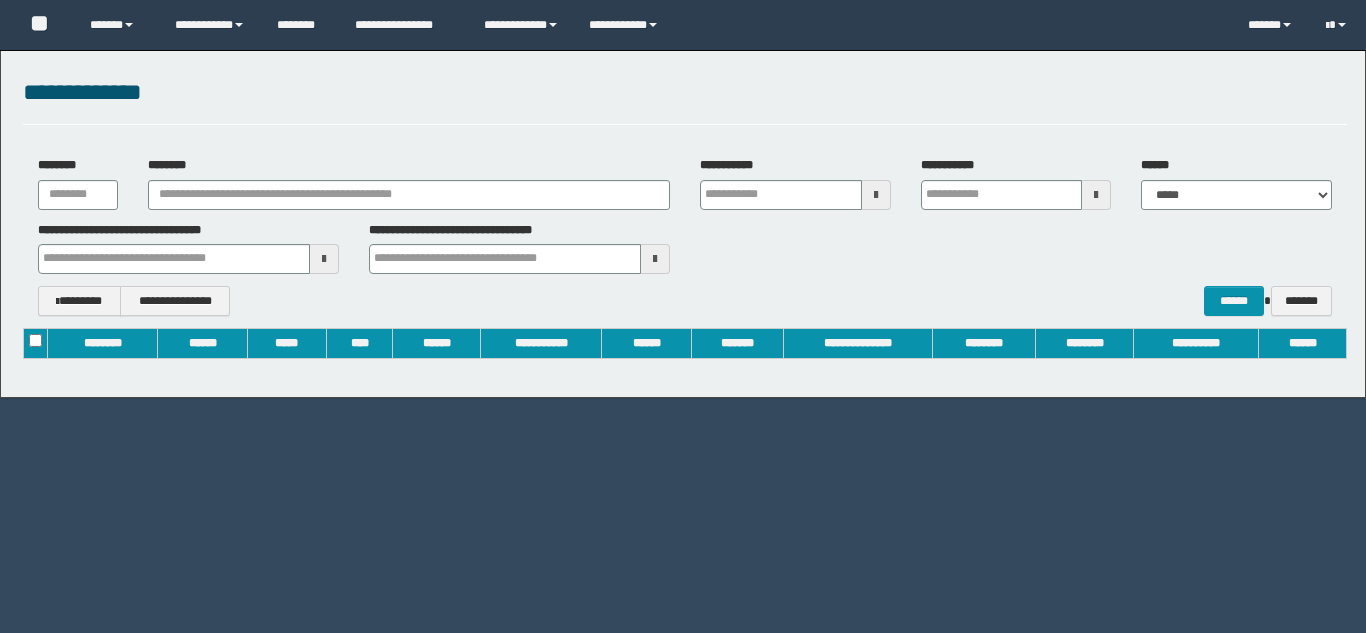 scroll, scrollTop: 0, scrollLeft: 0, axis: both 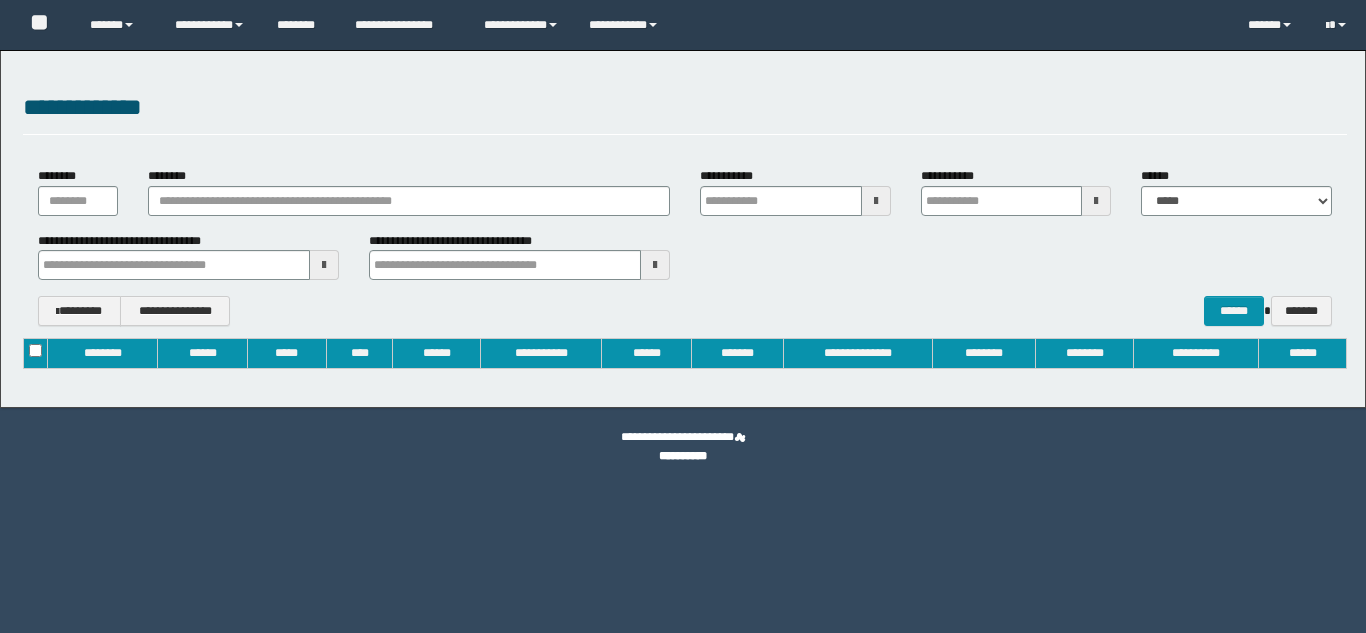 type on "**********" 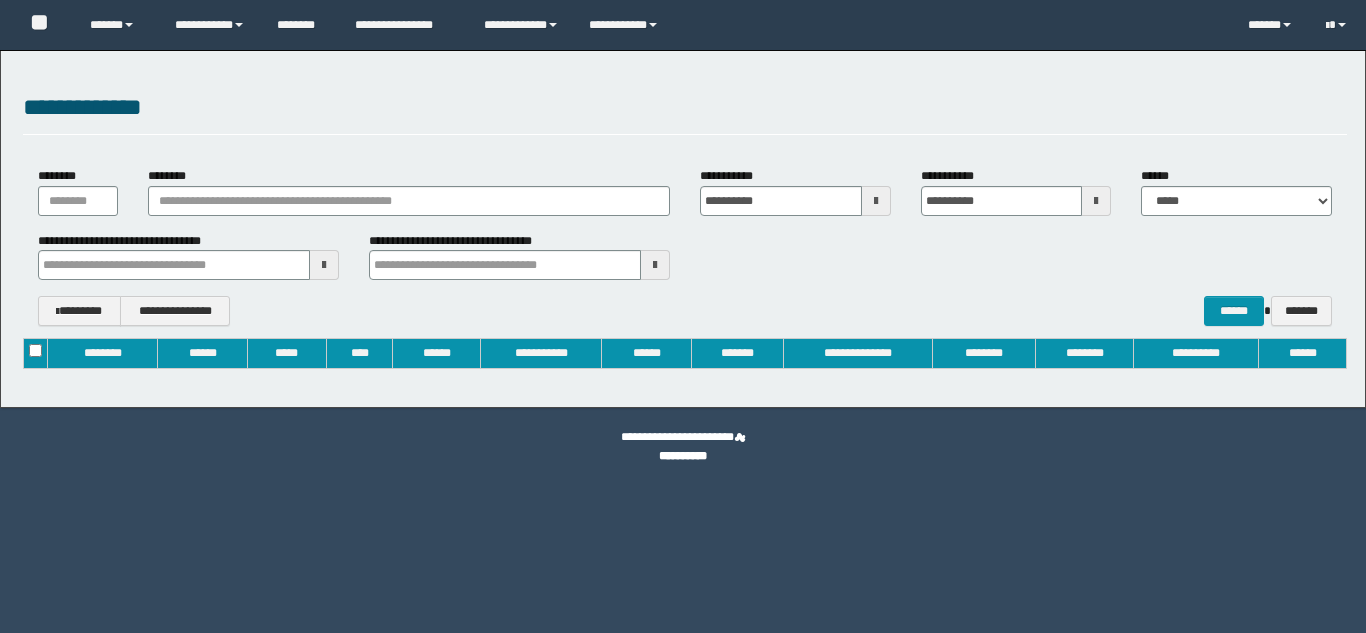 type 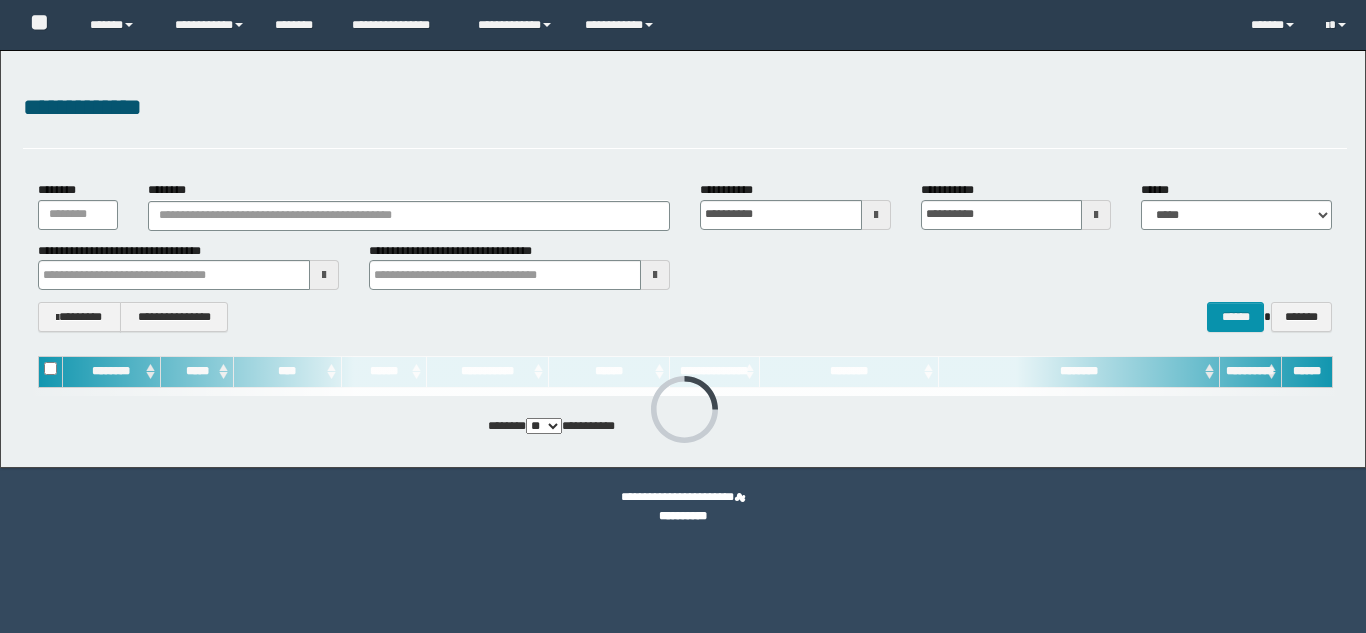 scroll, scrollTop: 0, scrollLeft: 0, axis: both 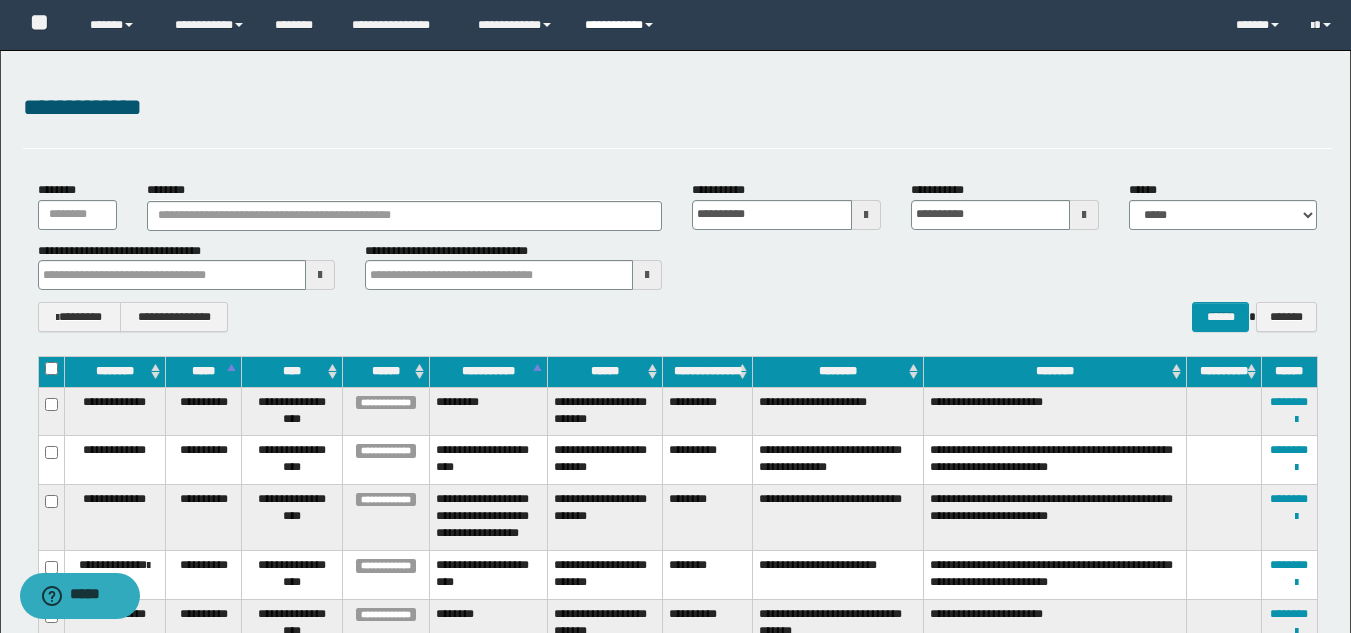 type 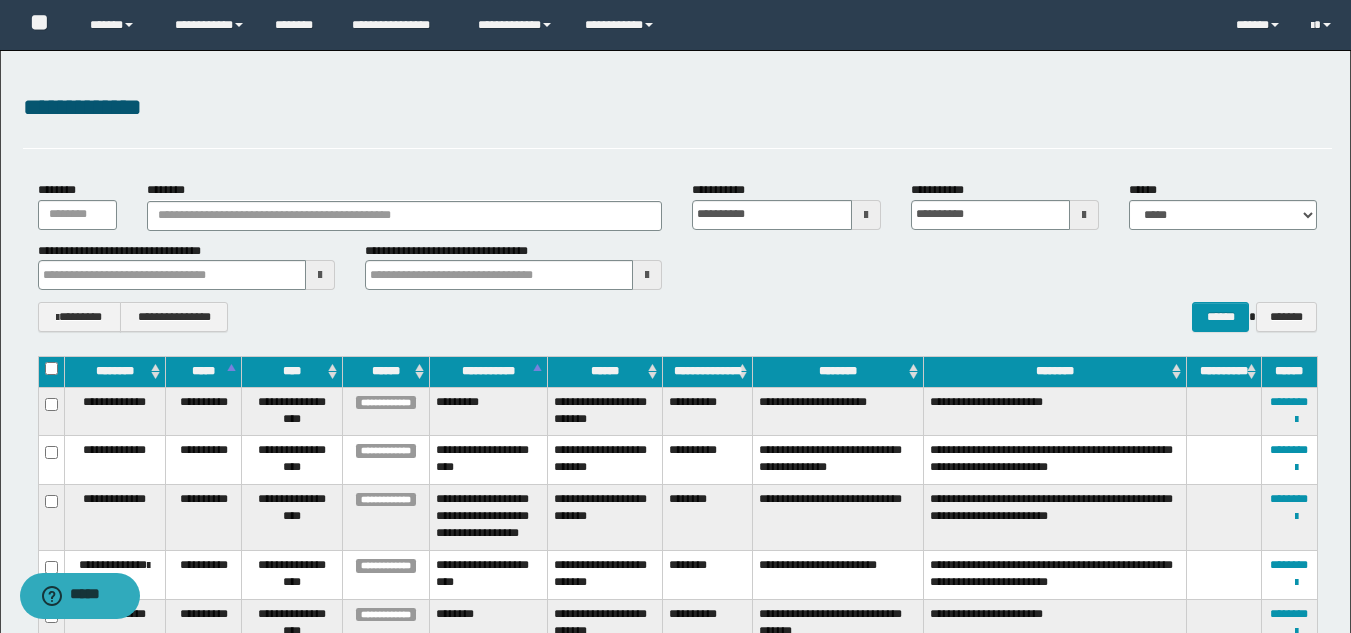 type 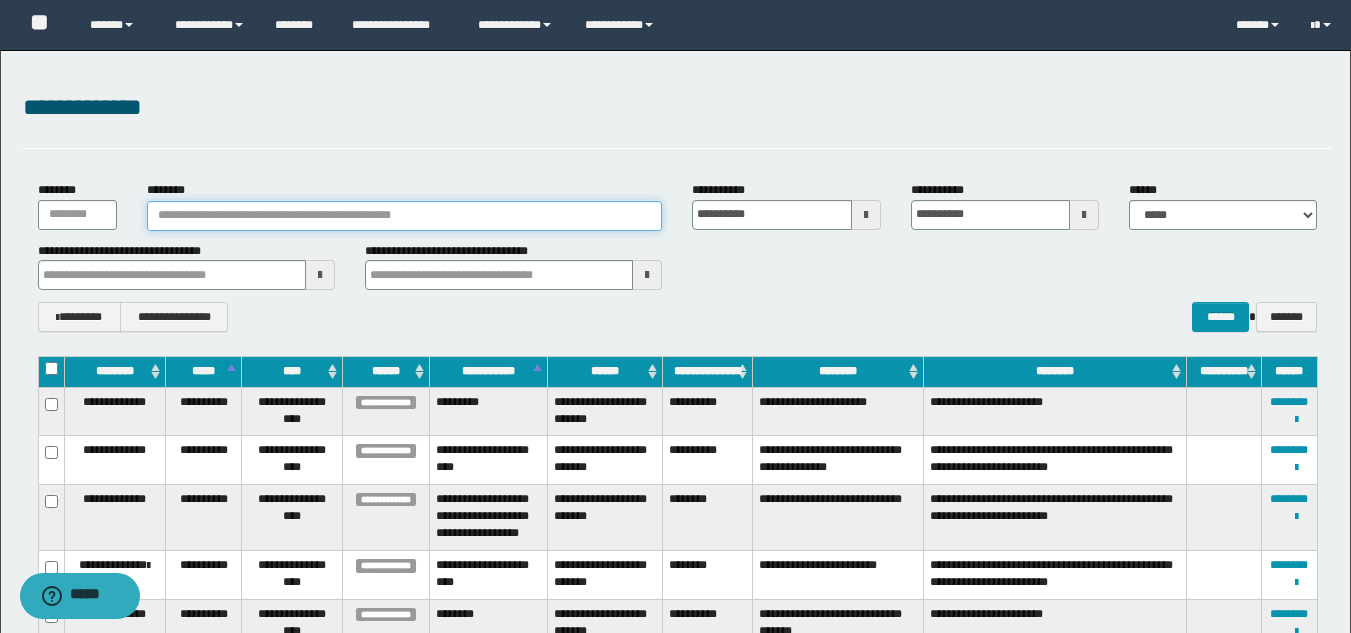 click on "********" at bounding box center [405, 216] 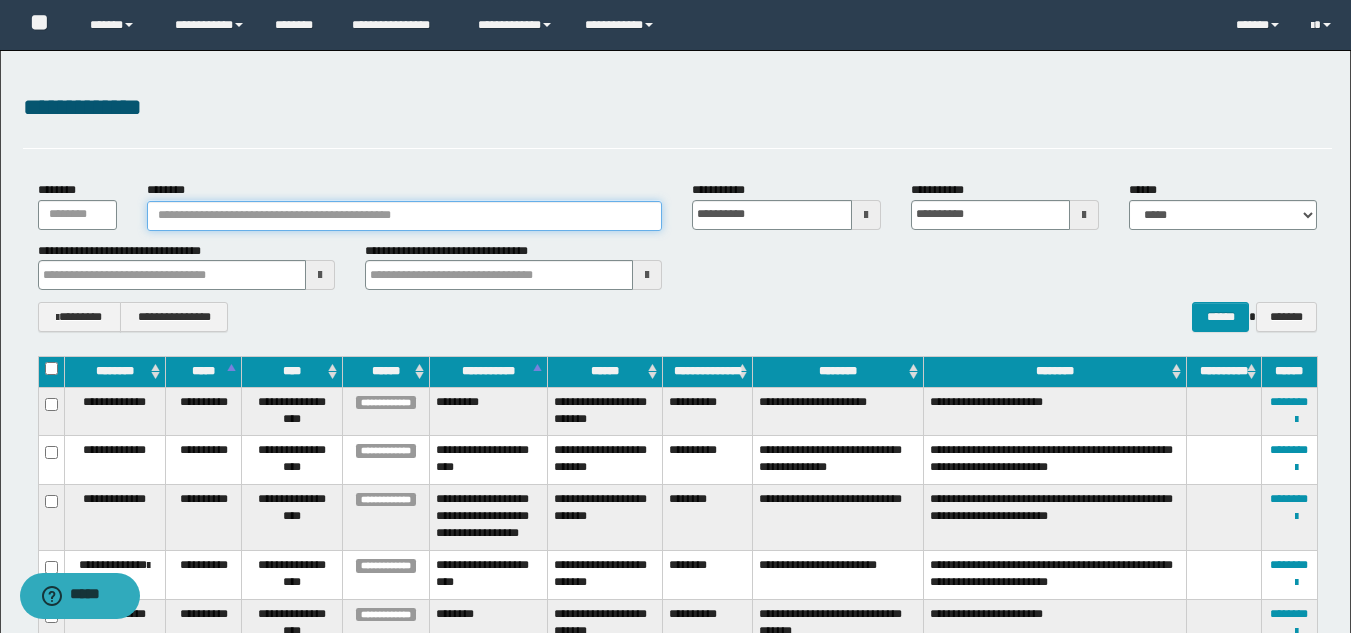 paste on "*******" 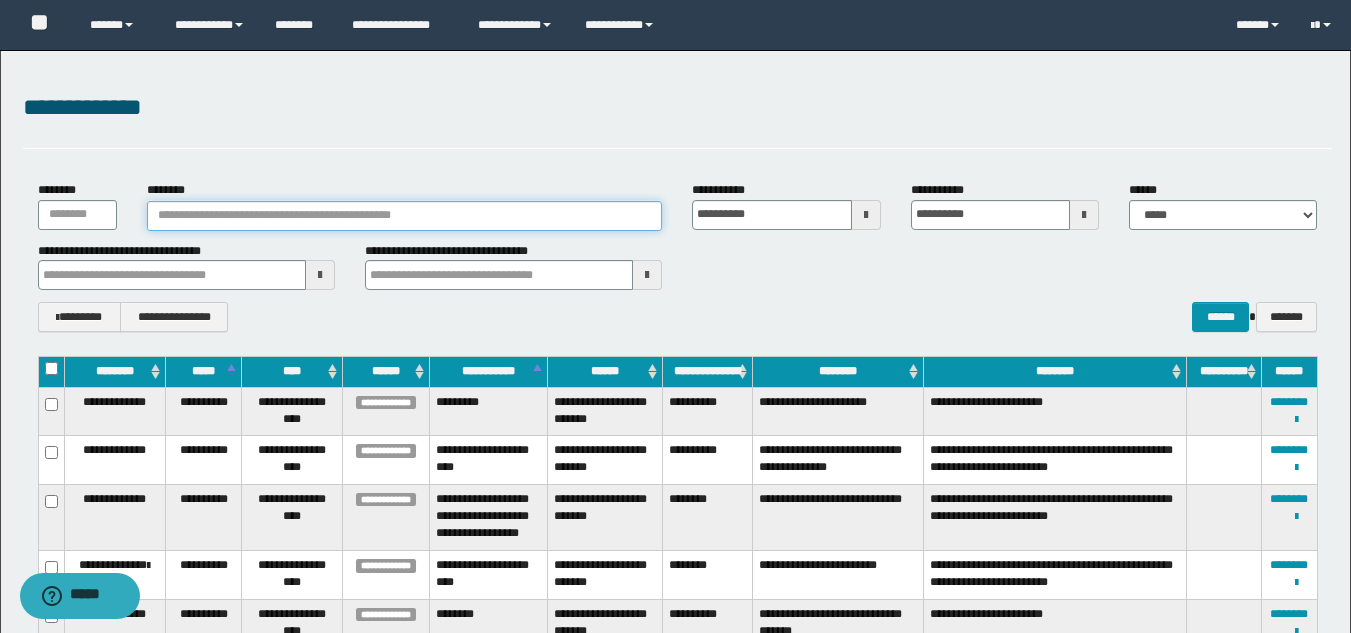 type on "*******" 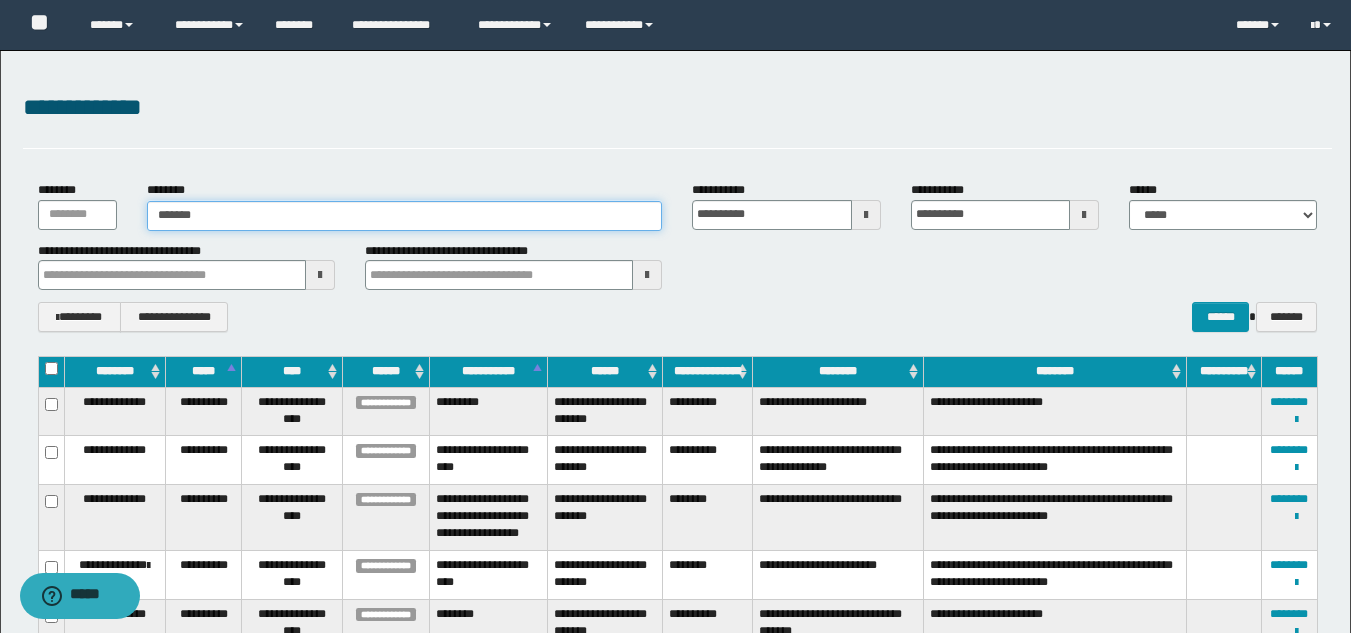 type on "*******" 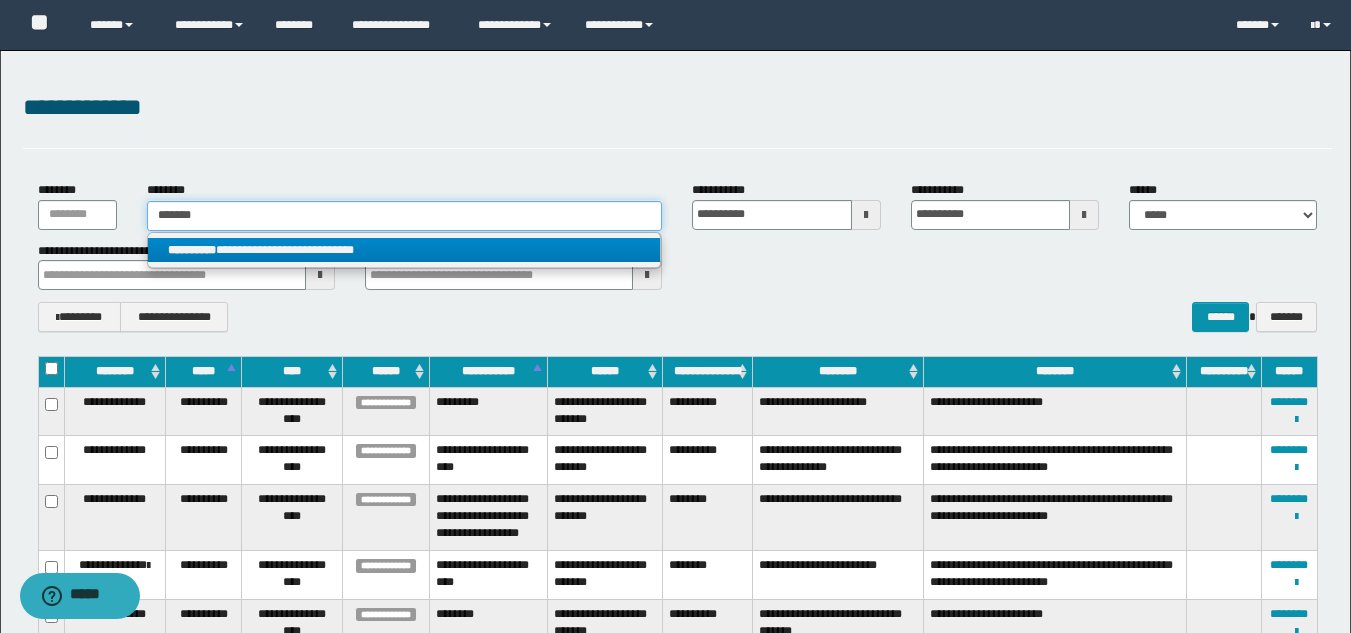 type on "*******" 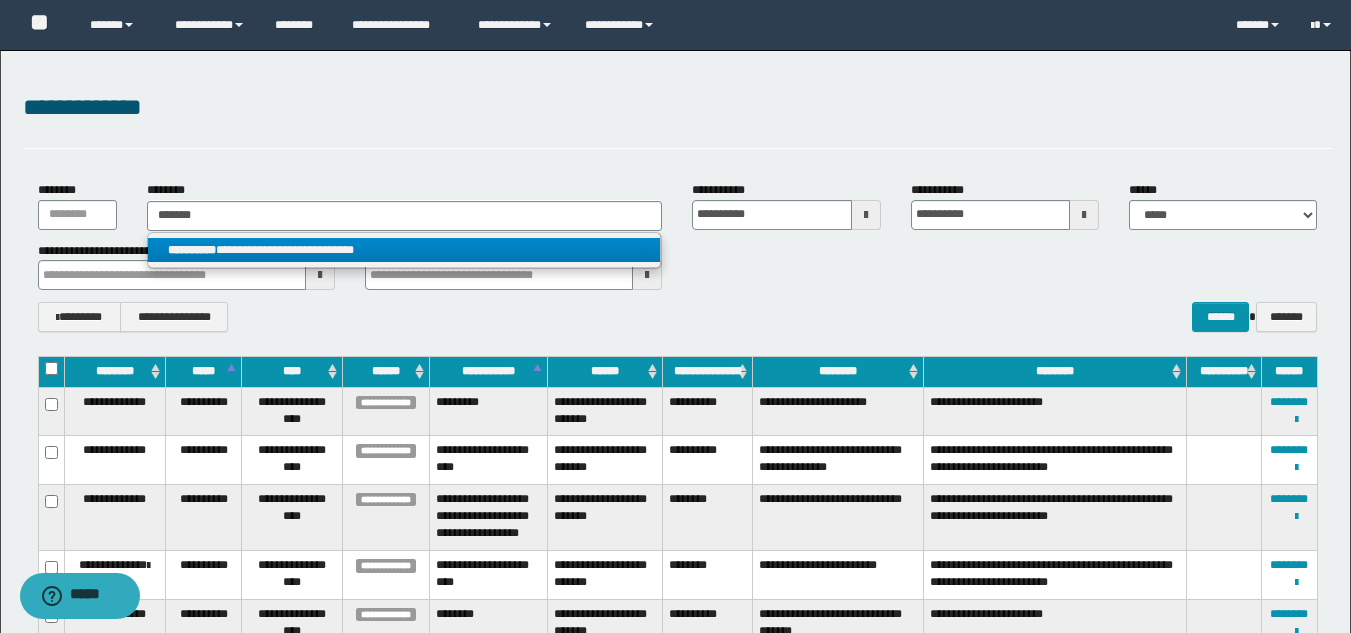 click on "**********" at bounding box center (404, 250) 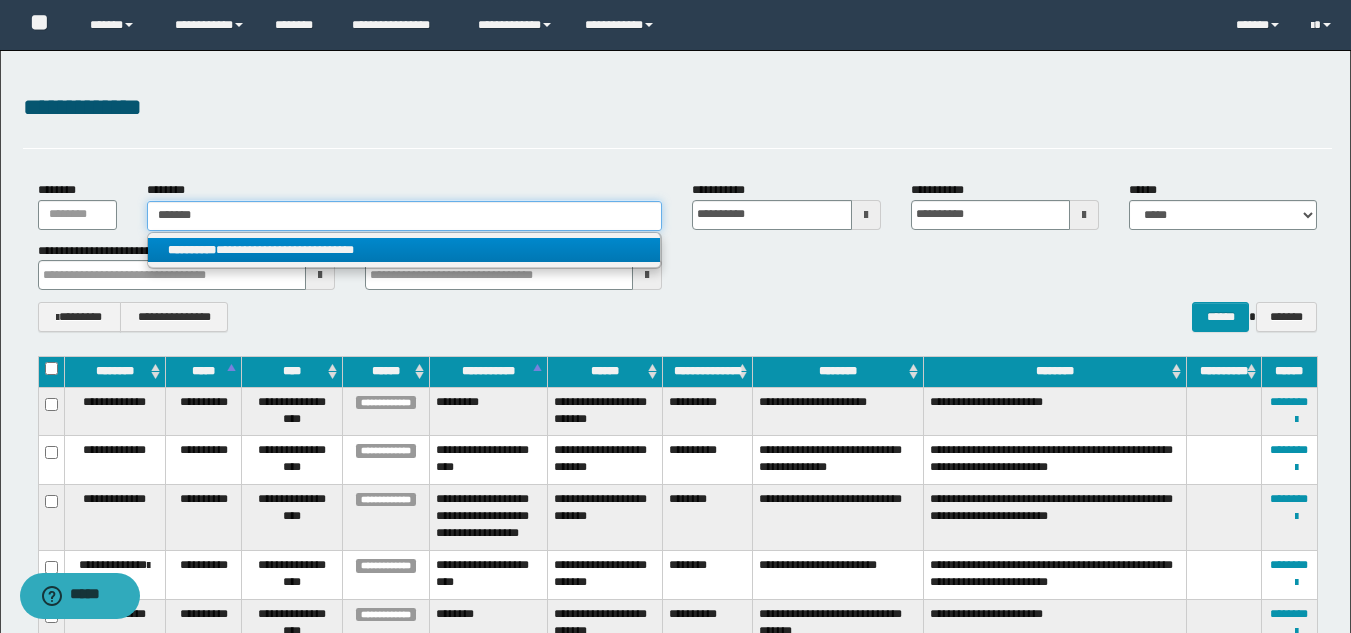 type 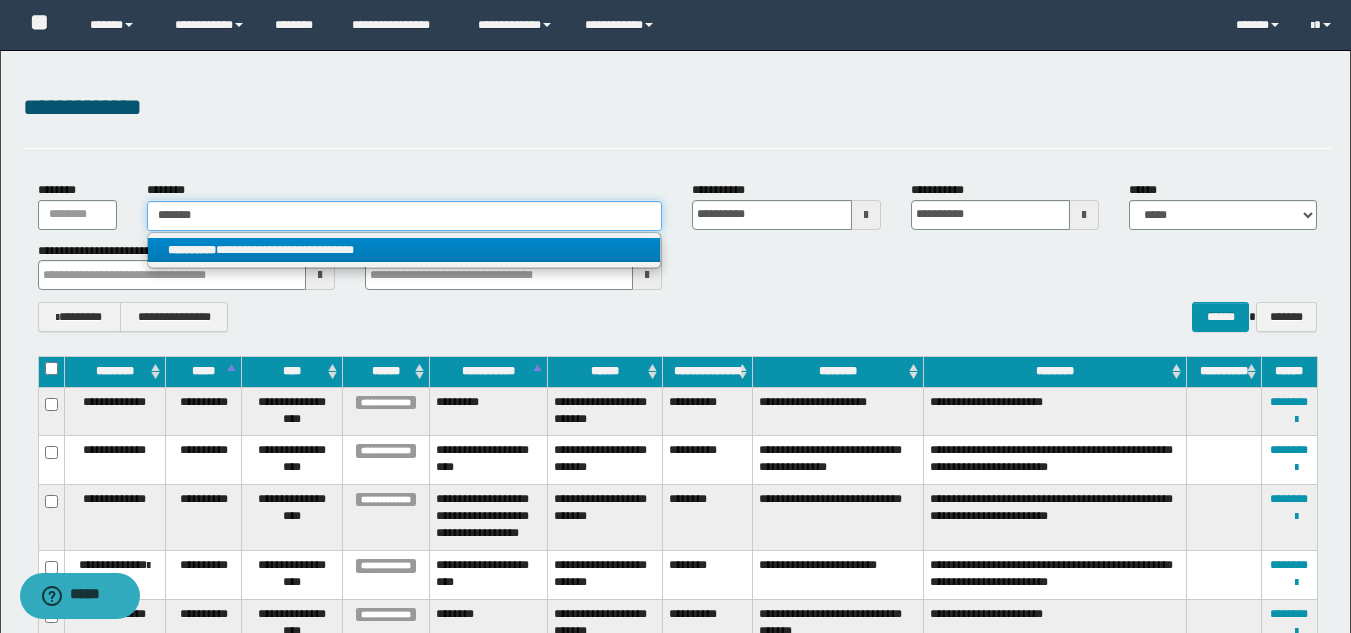 type 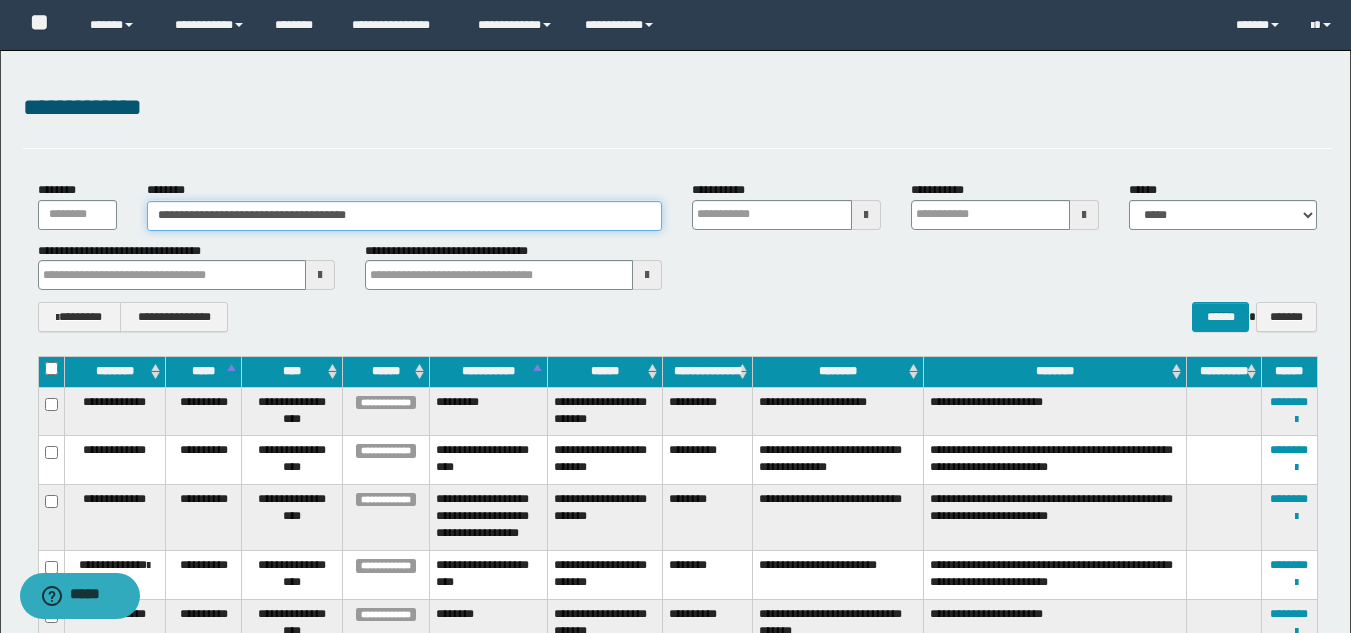 type 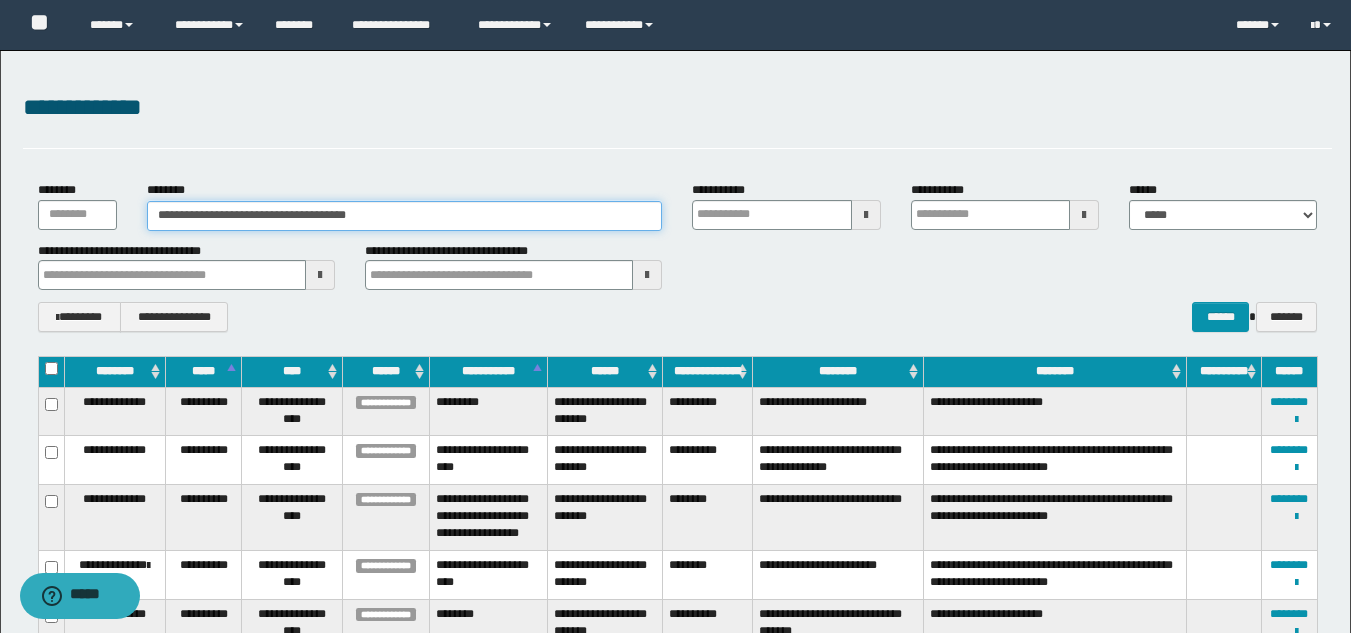 type 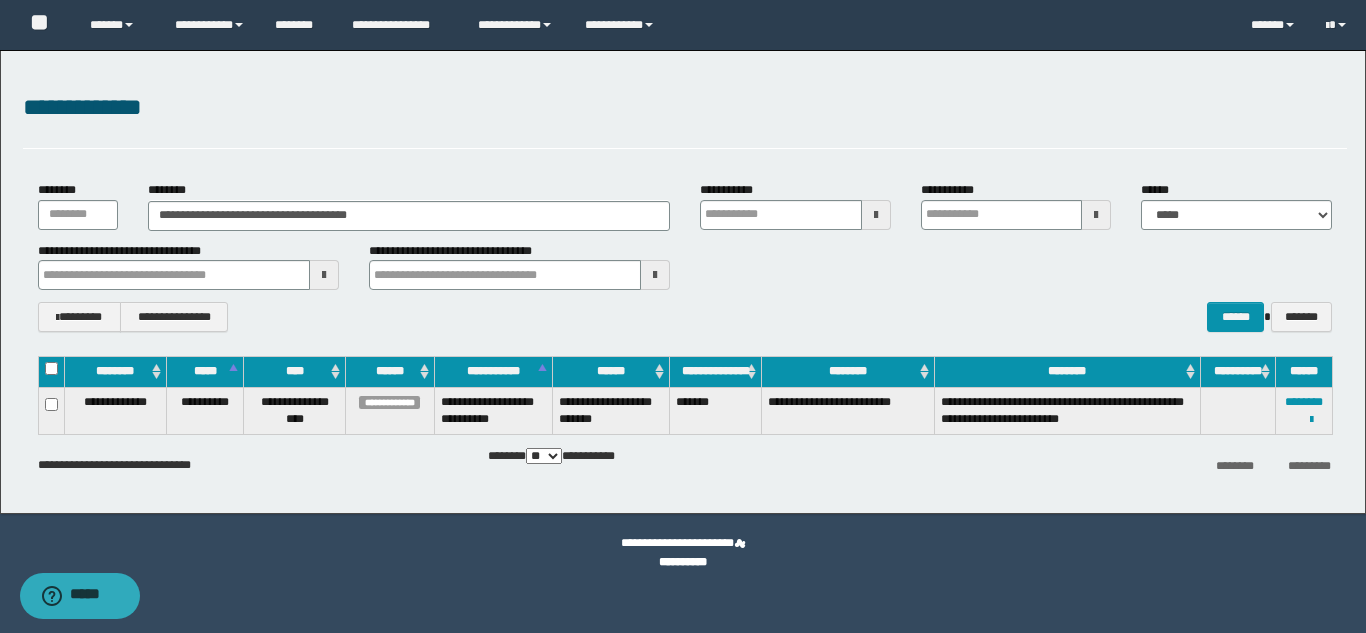 click on "**********" at bounding box center (1304, 410) 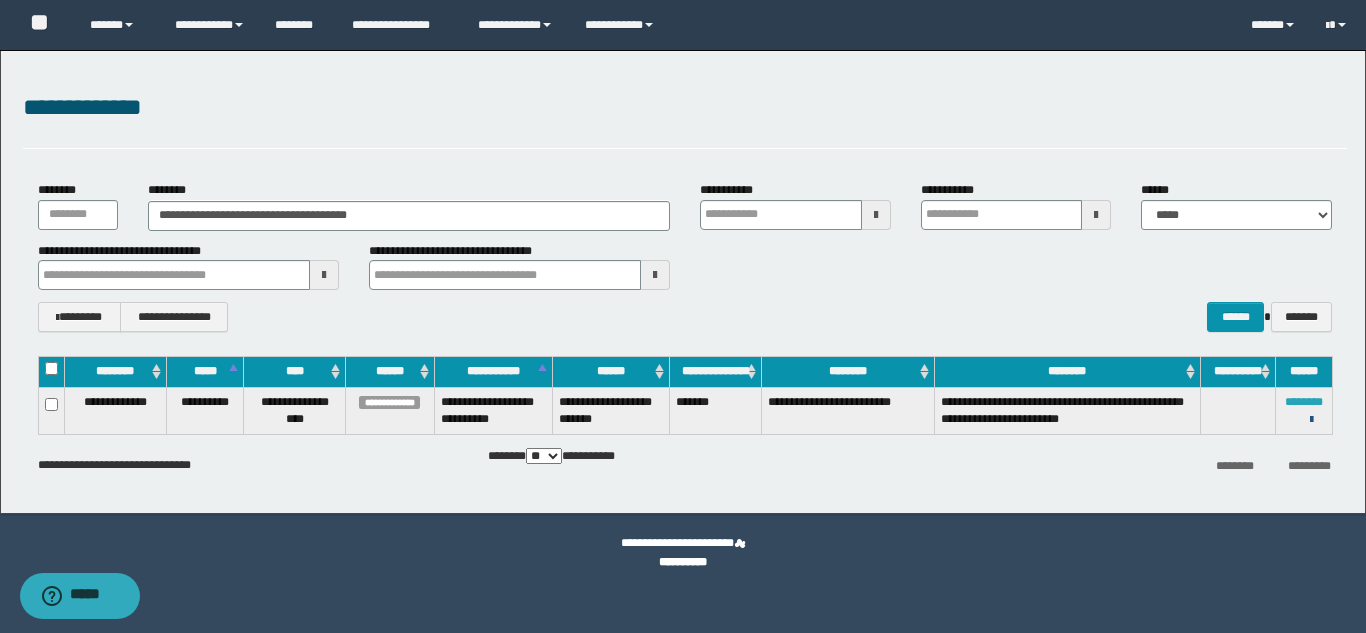 drag, startPoint x: 1312, startPoint y: 417, endPoint x: 1300, endPoint y: 405, distance: 16.970562 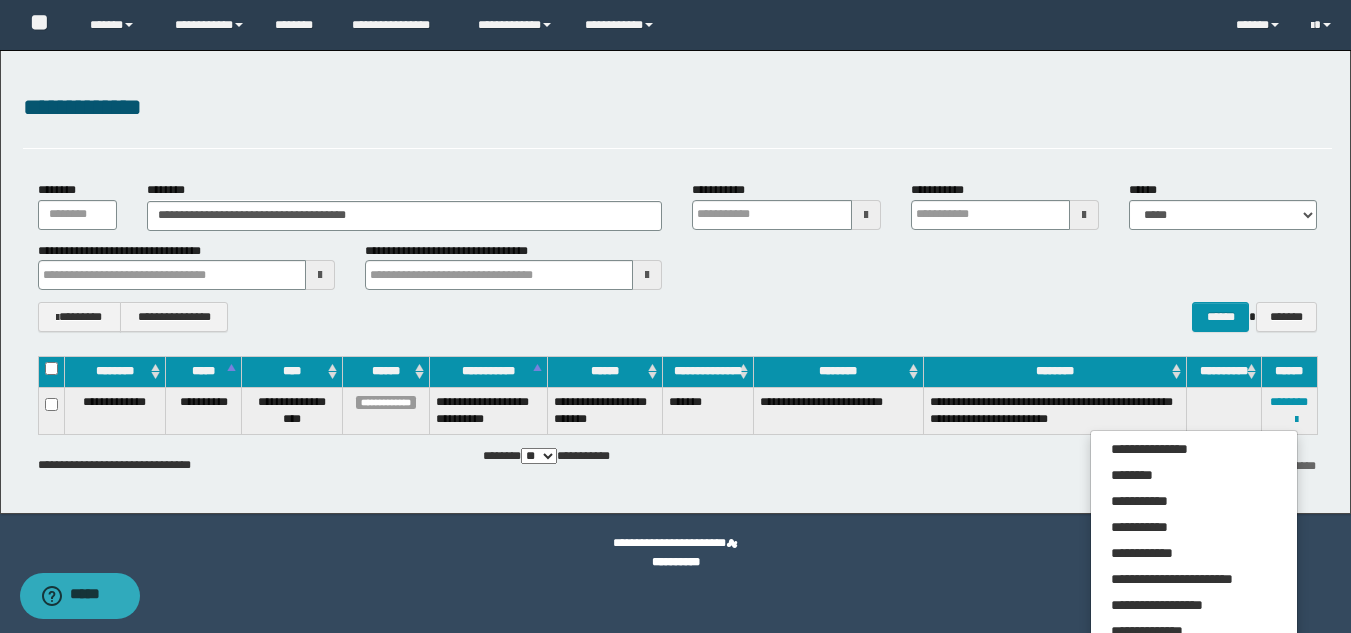 click on "******** *********" at bounding box center (1114, 465) 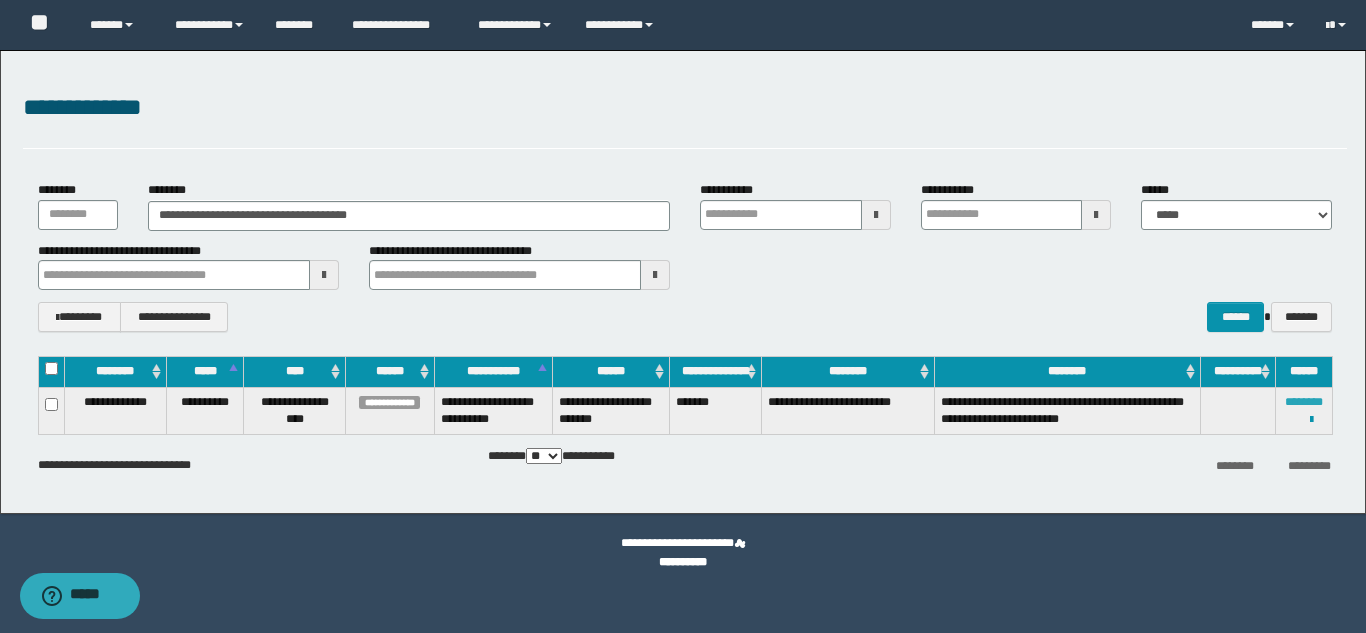 click on "********" at bounding box center (1304, 402) 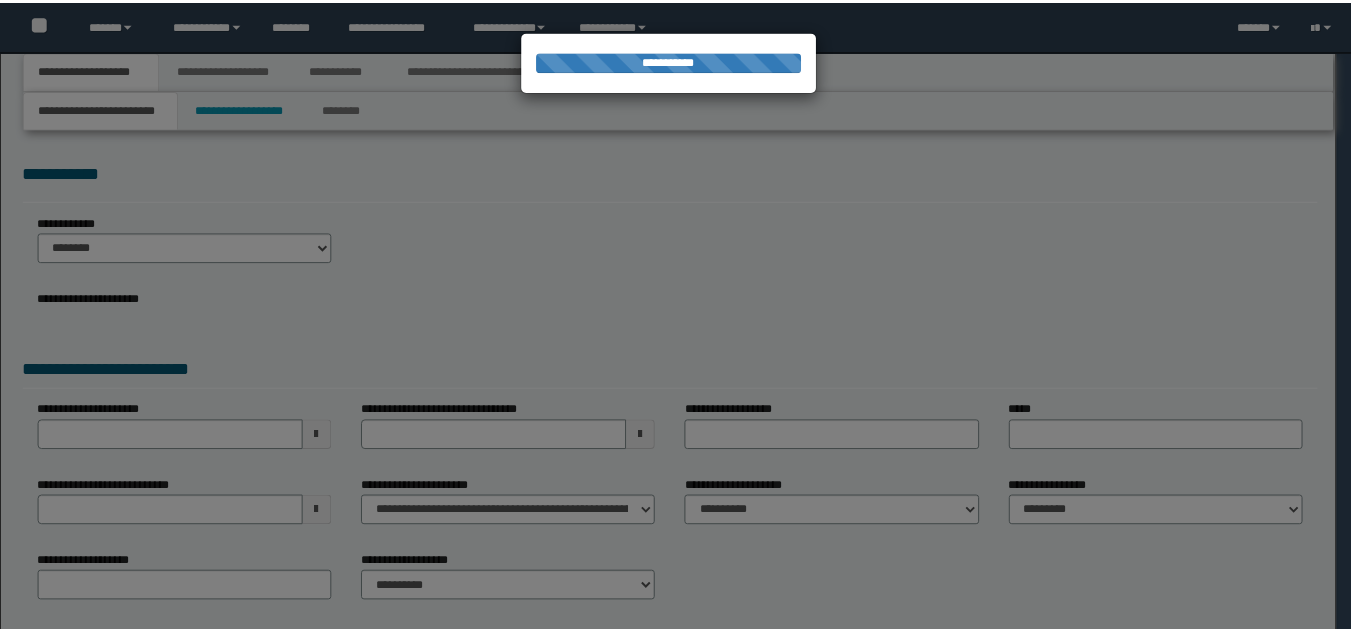 scroll, scrollTop: 0, scrollLeft: 0, axis: both 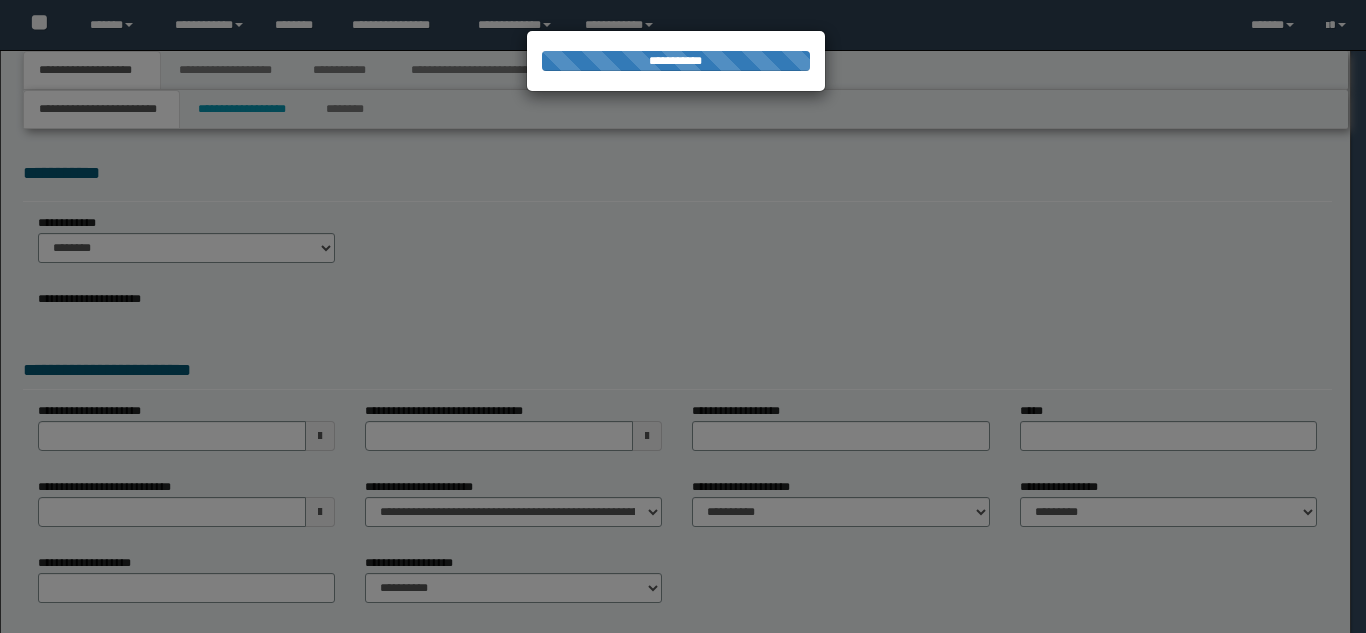 select on "*" 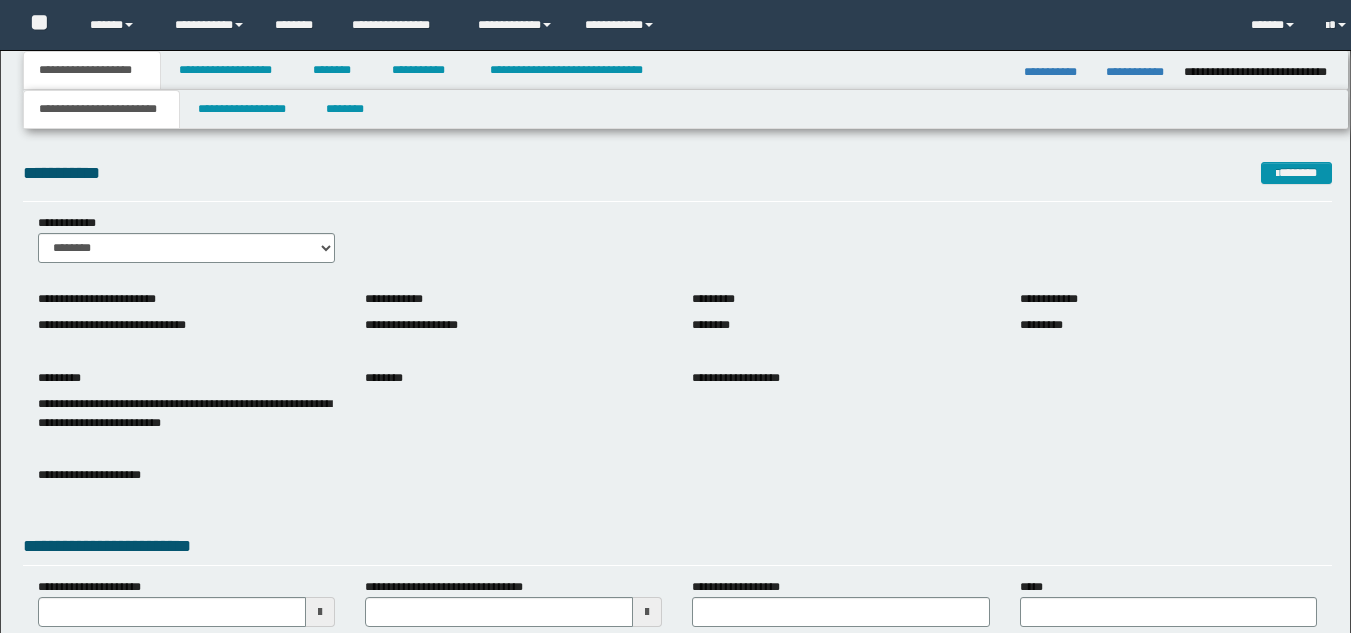 scroll, scrollTop: 0, scrollLeft: 0, axis: both 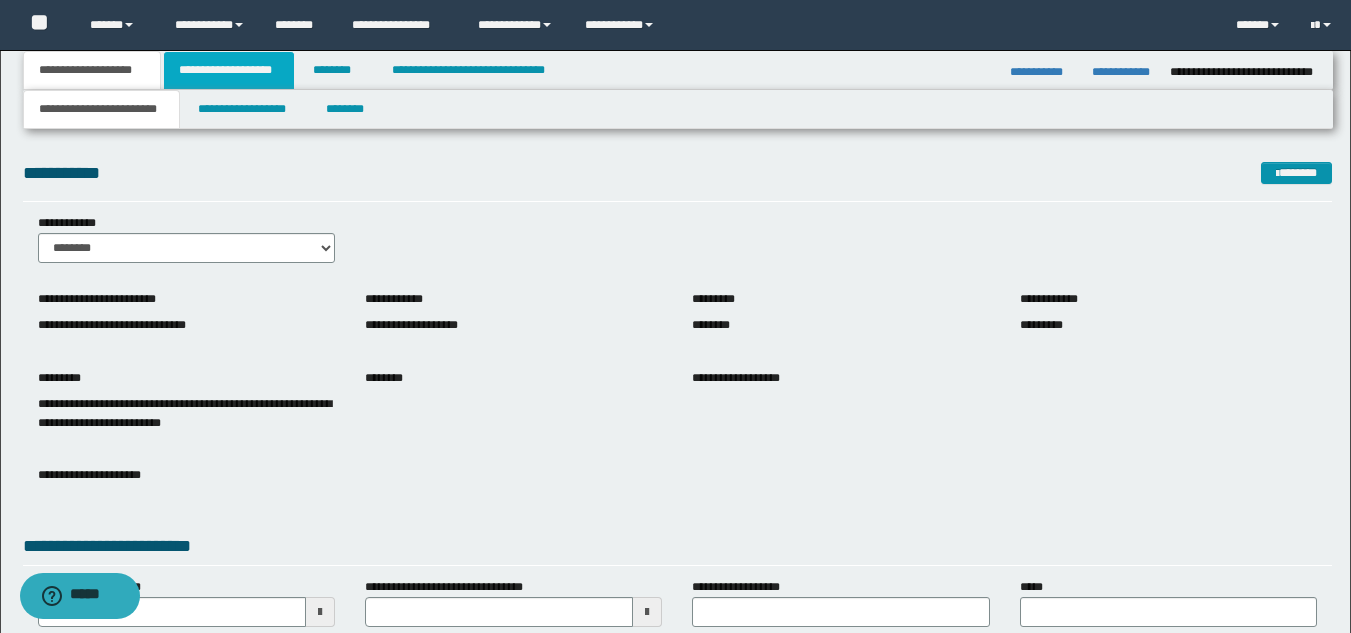 click on "**********" at bounding box center [229, 70] 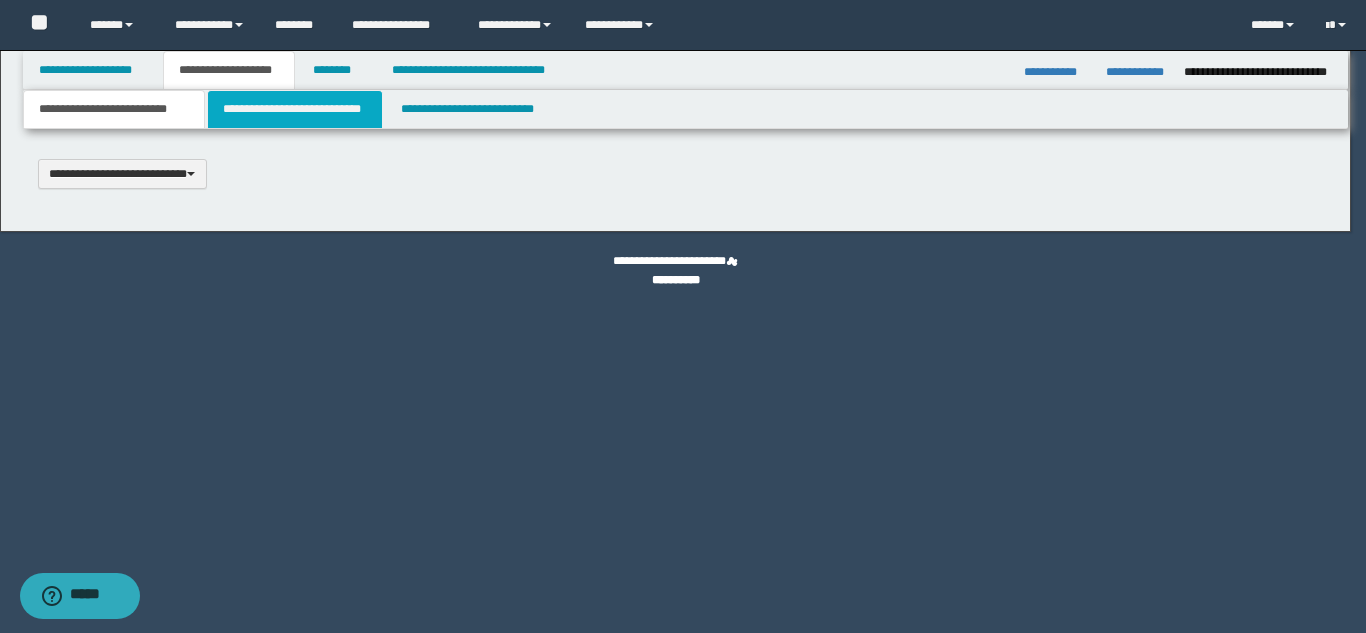 scroll, scrollTop: 0, scrollLeft: 0, axis: both 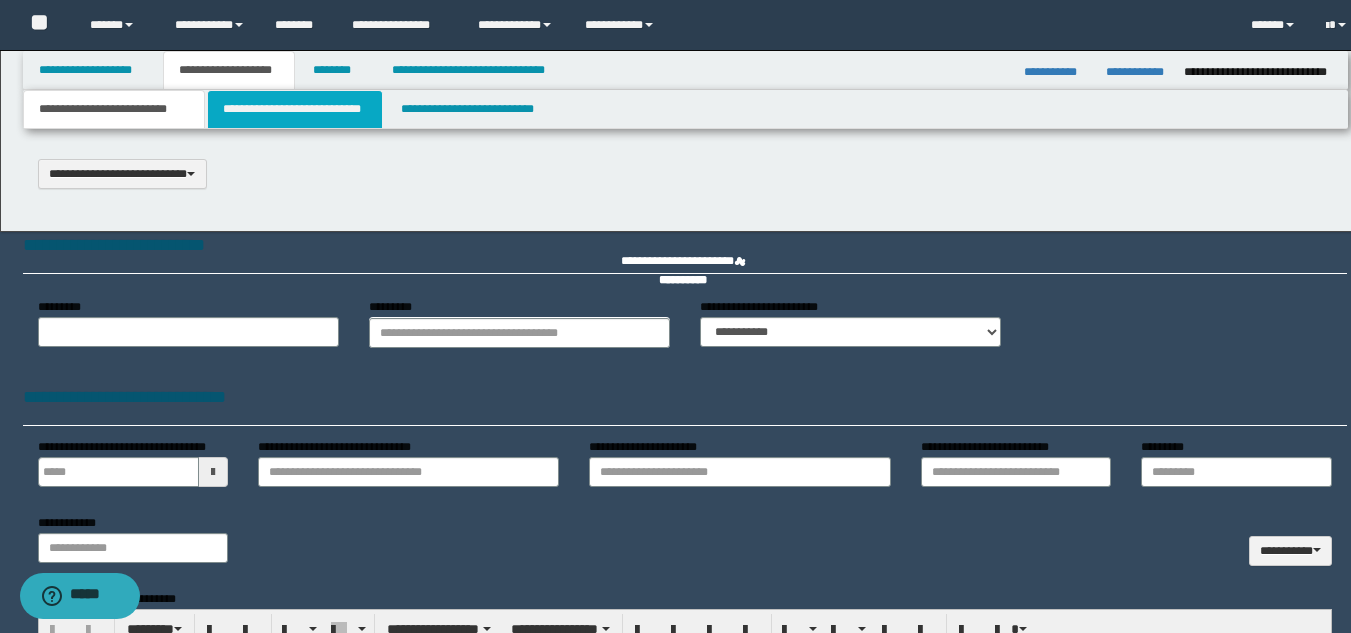 type on "**********" 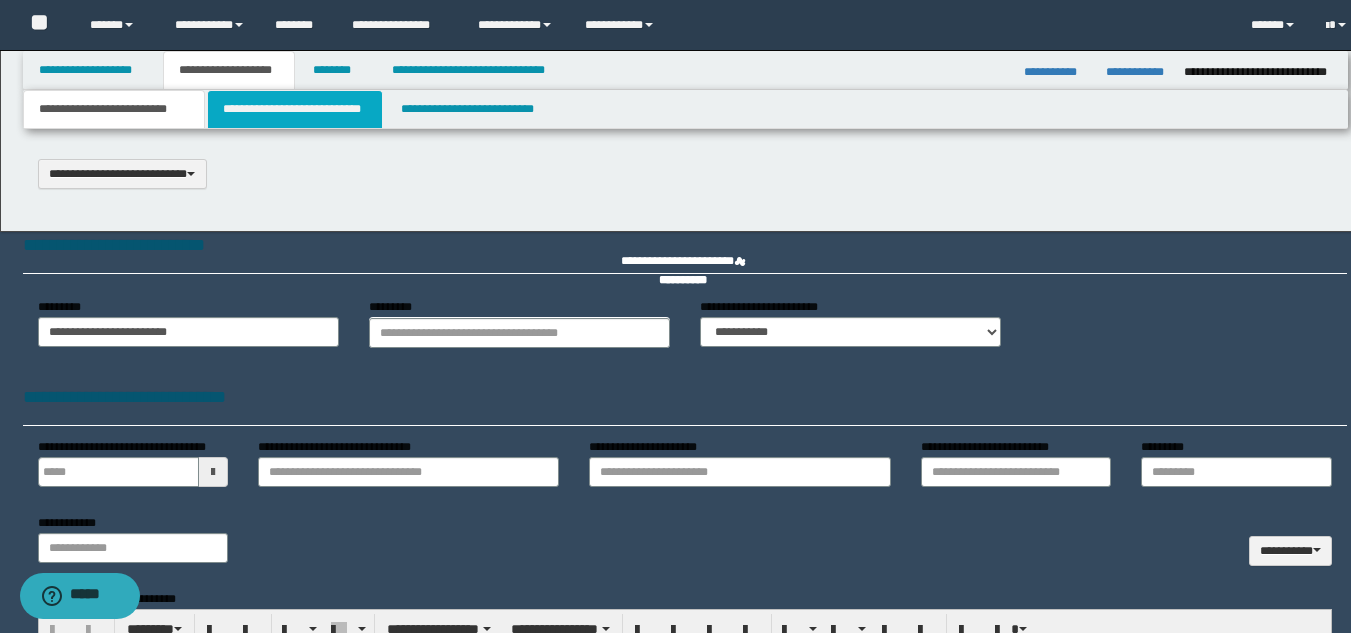 type on "**" 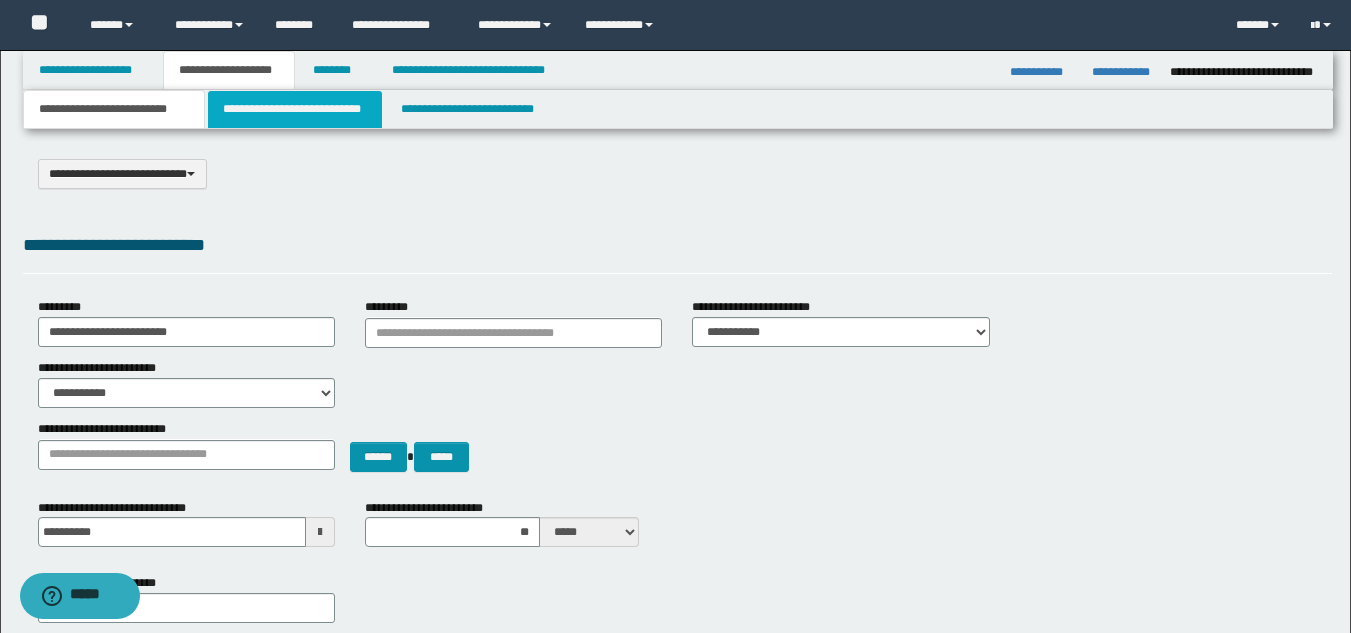 click on "**********" at bounding box center [295, 109] 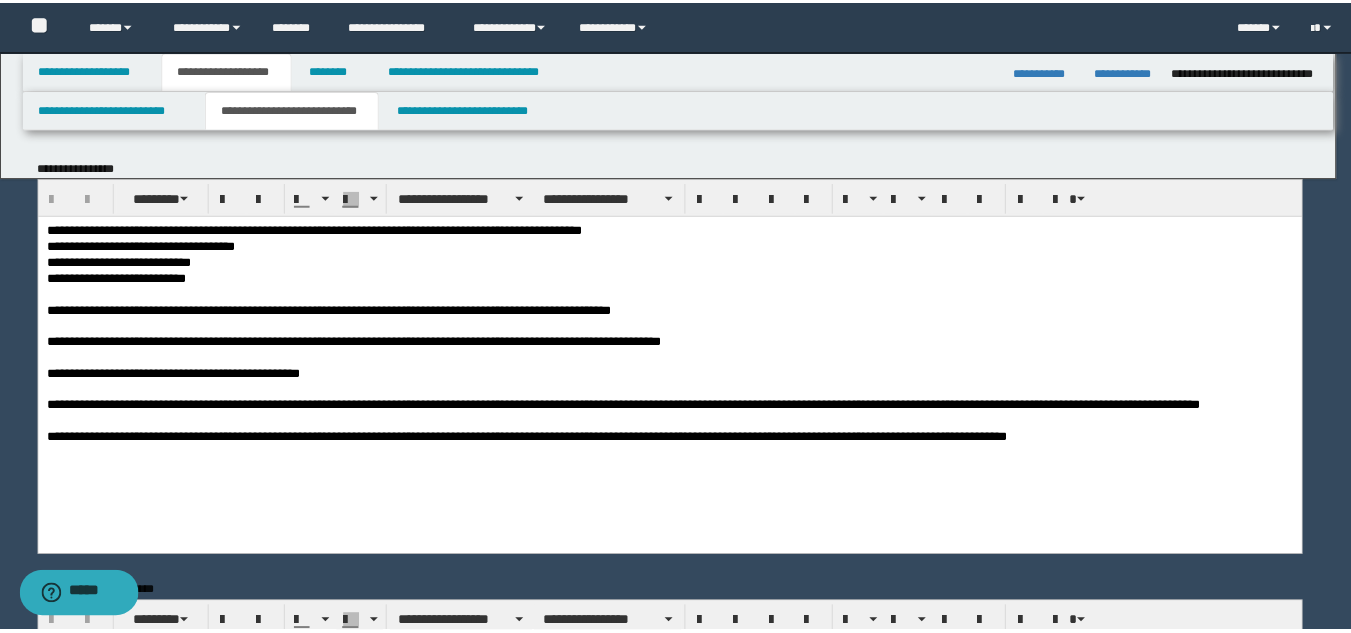 scroll, scrollTop: 0, scrollLeft: 0, axis: both 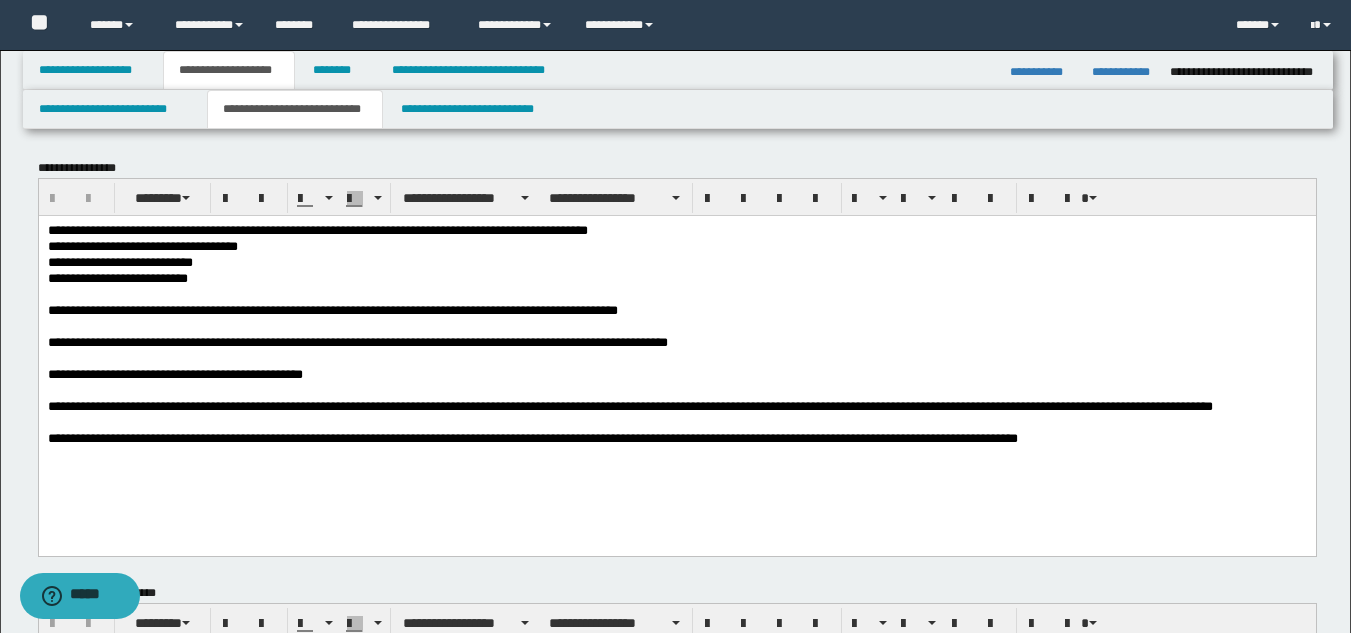 click on "**********" at bounding box center (676, 360) 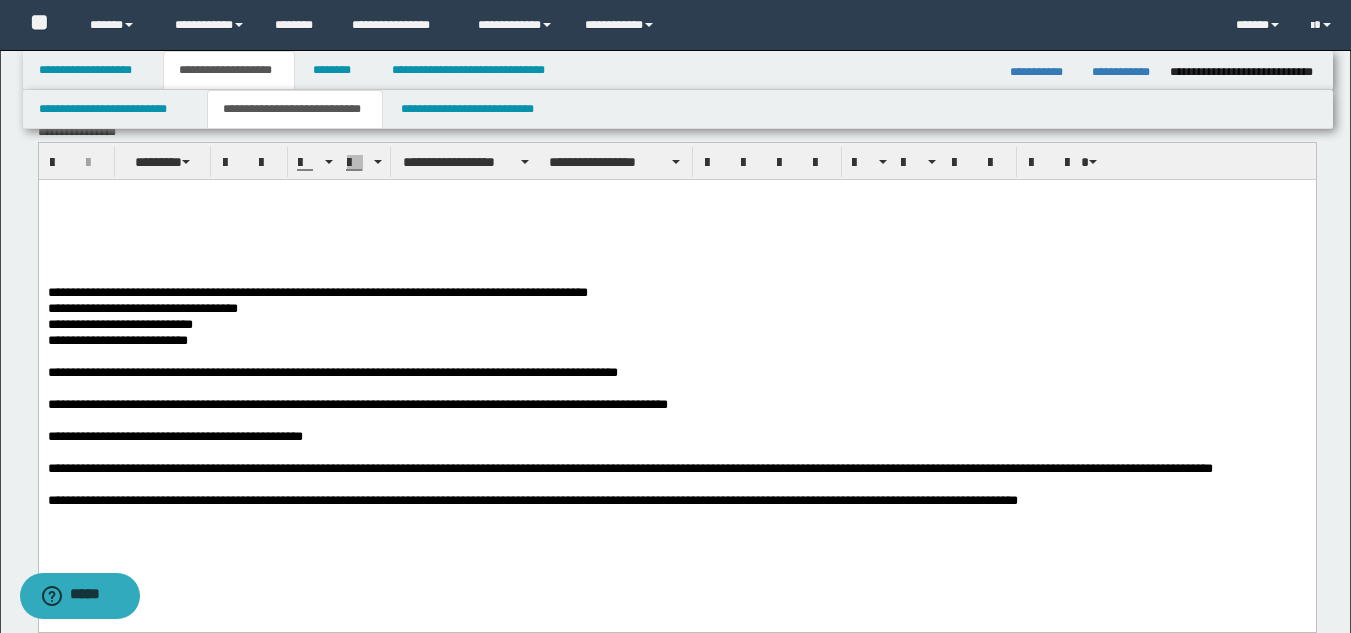 scroll, scrollTop: 0, scrollLeft: 0, axis: both 